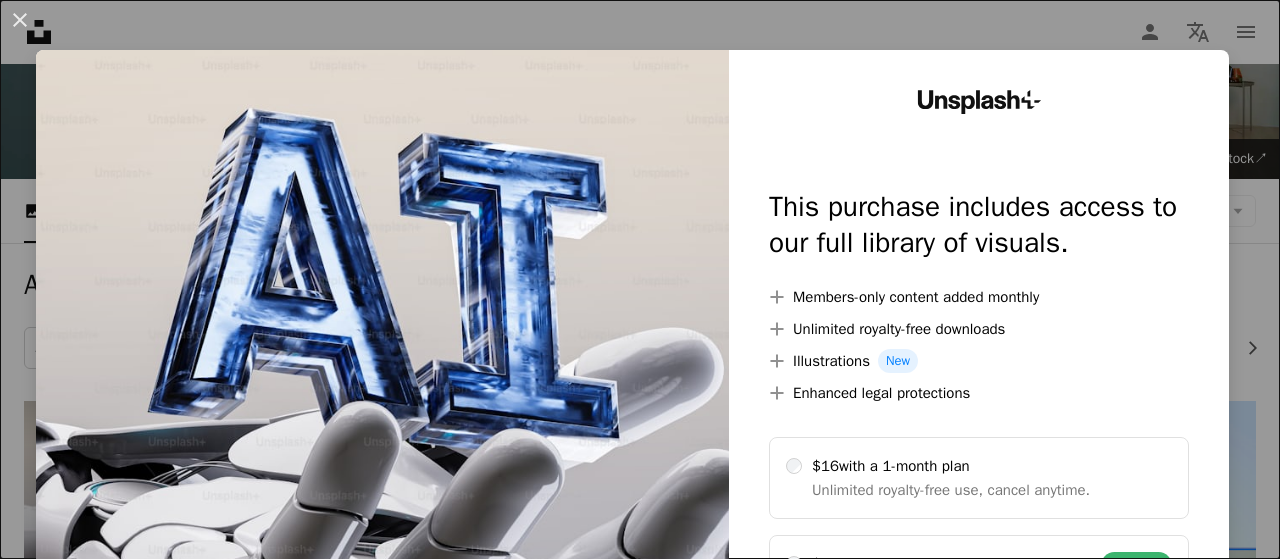 scroll, scrollTop: 150, scrollLeft: 0, axis: vertical 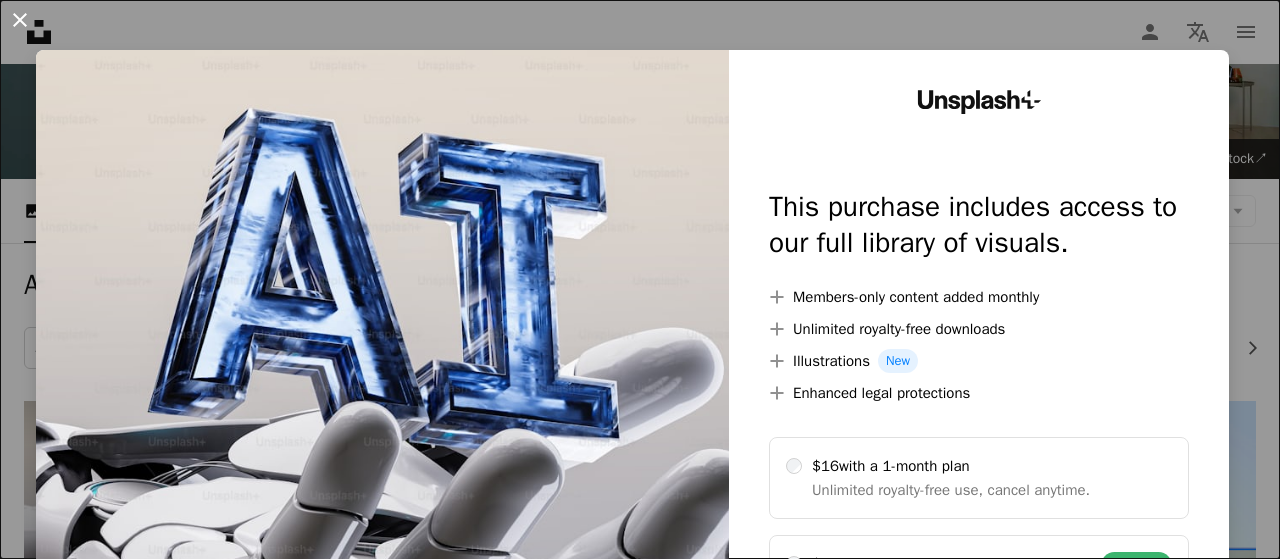 click on "An X shape" at bounding box center (20, 20) 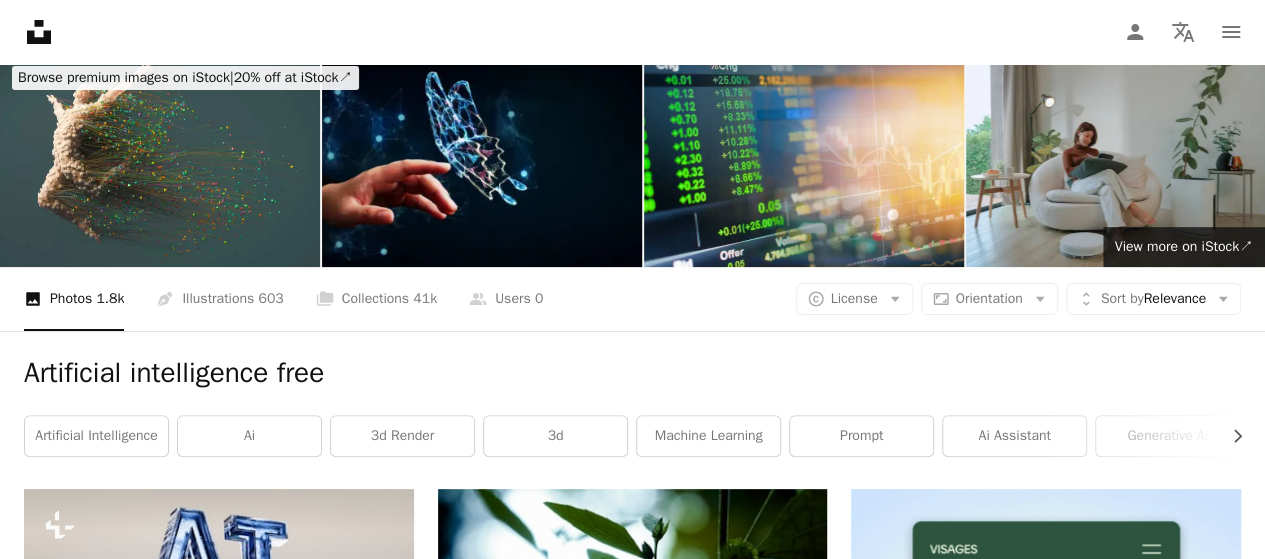 scroll, scrollTop: 0, scrollLeft: 0, axis: both 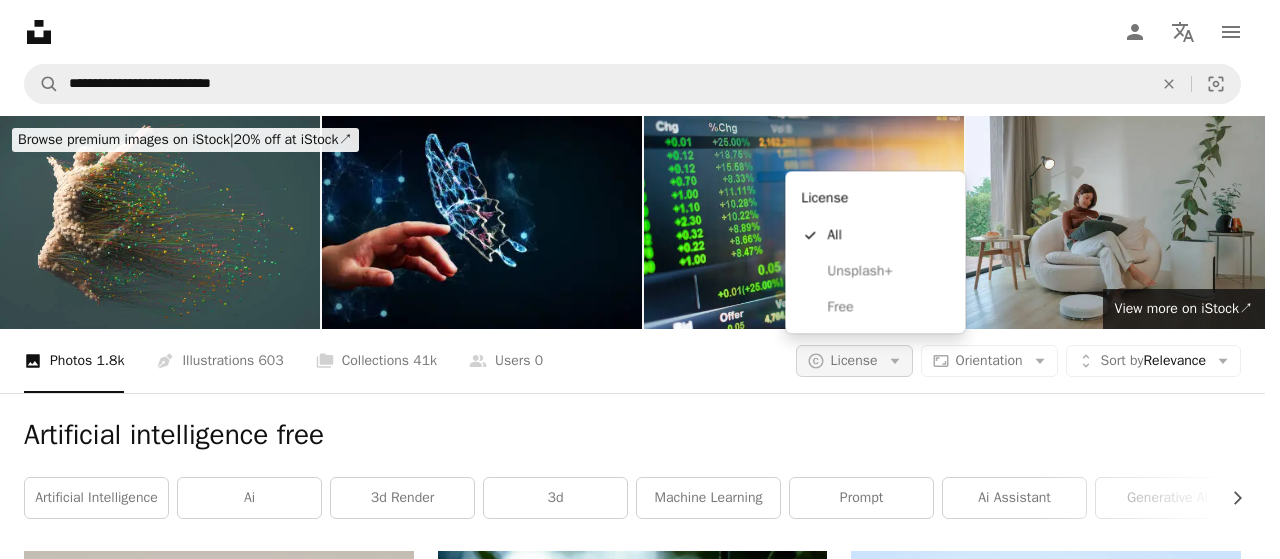 click on "Arrow down" 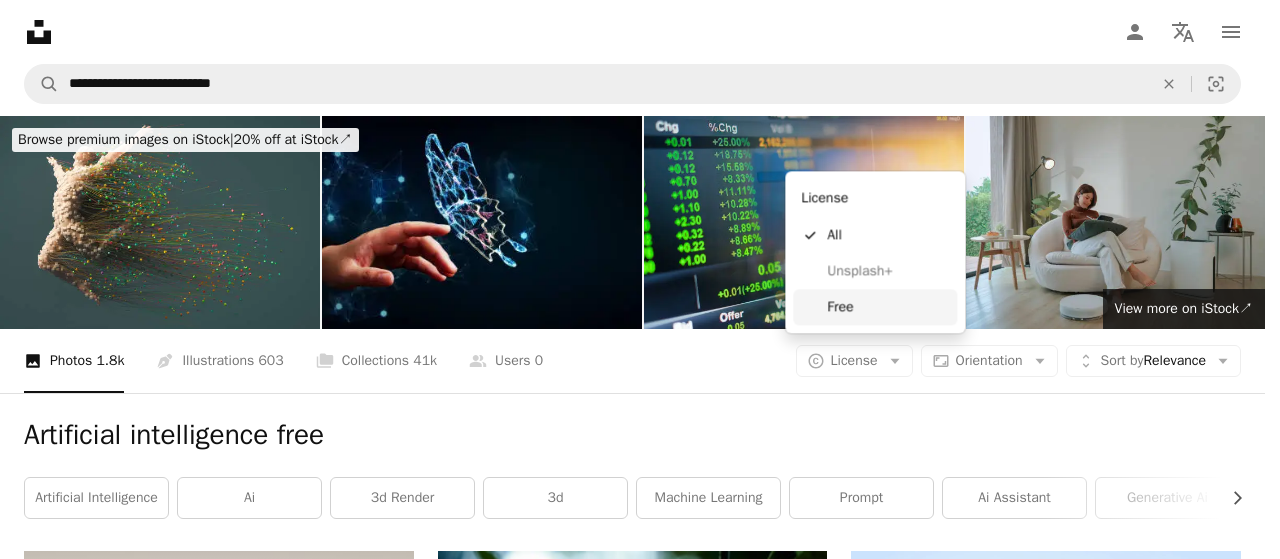 click on "Free" at bounding box center [888, 307] 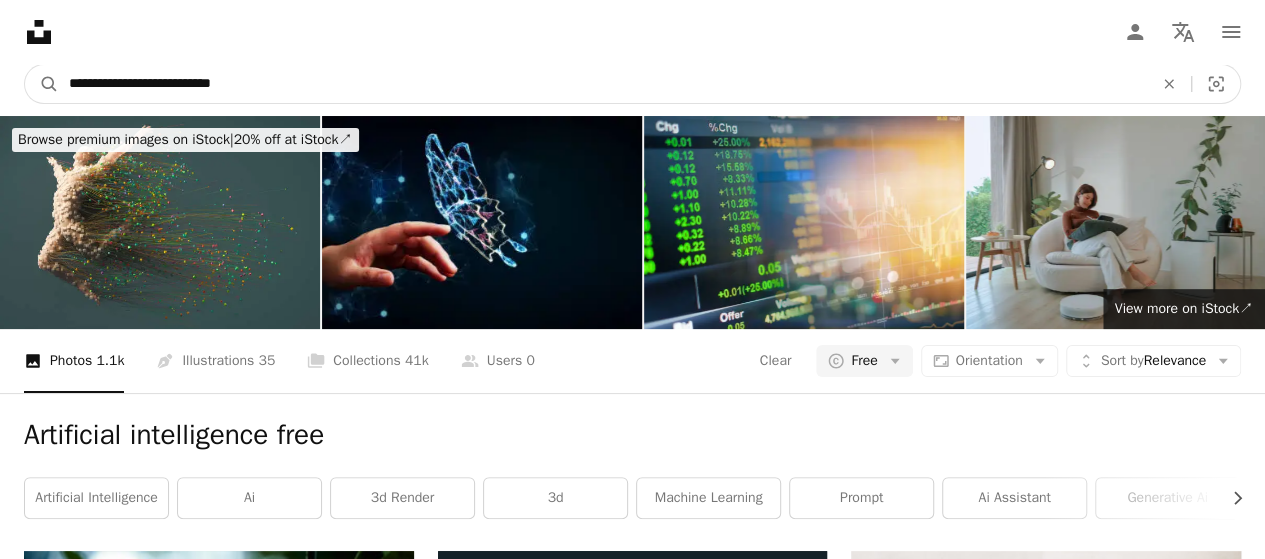 click on "**********" at bounding box center (603, 84) 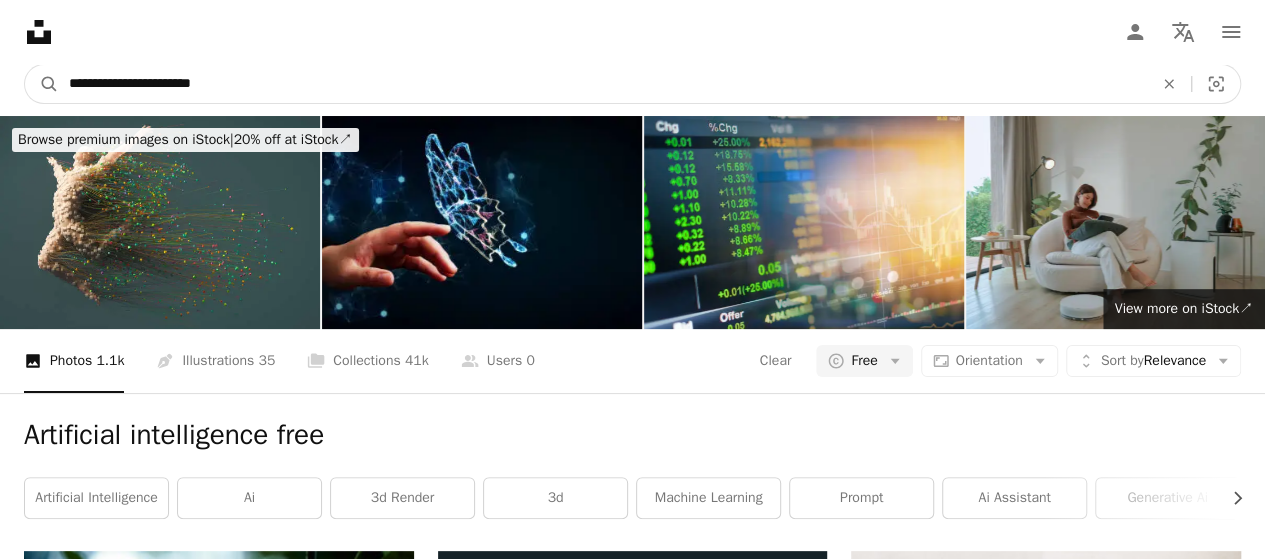 type on "**********" 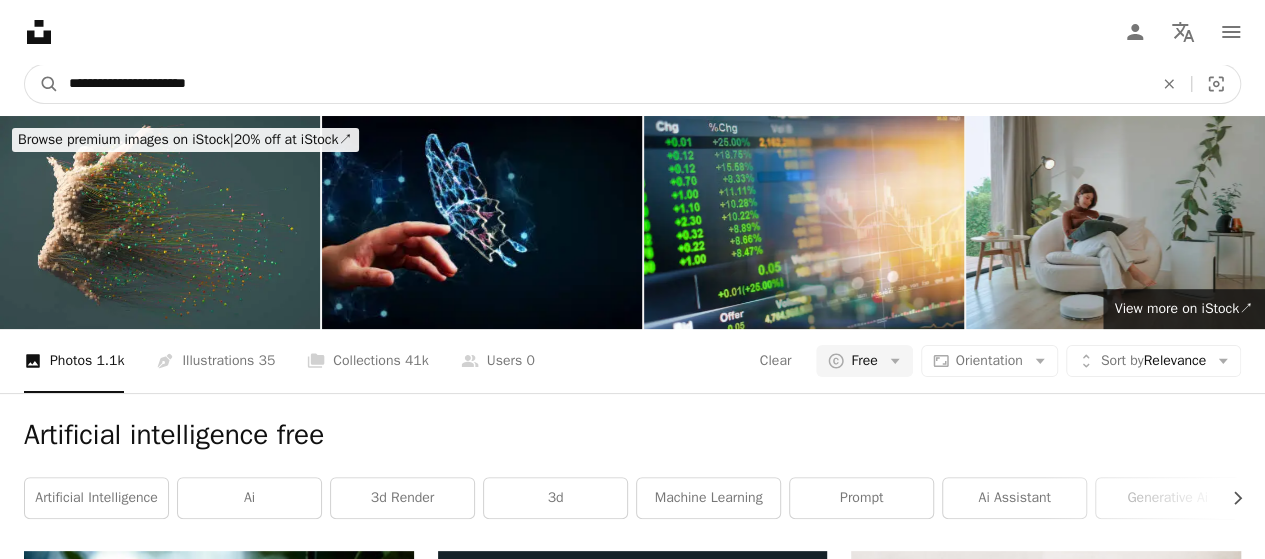 click on "A magnifying glass" at bounding box center (42, 84) 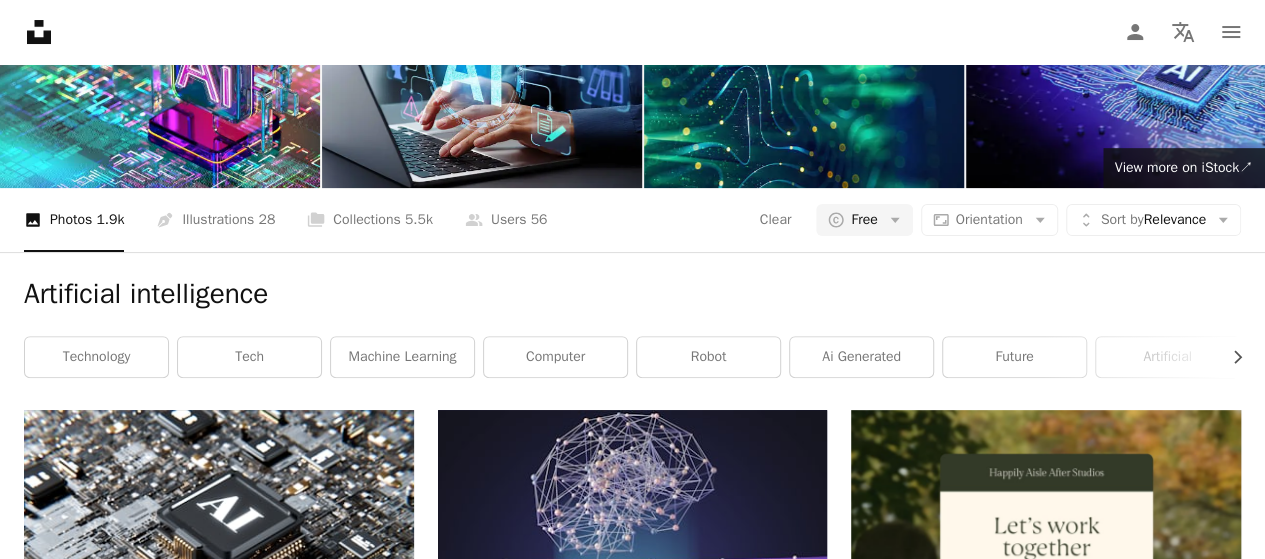 scroll, scrollTop: 222, scrollLeft: 0, axis: vertical 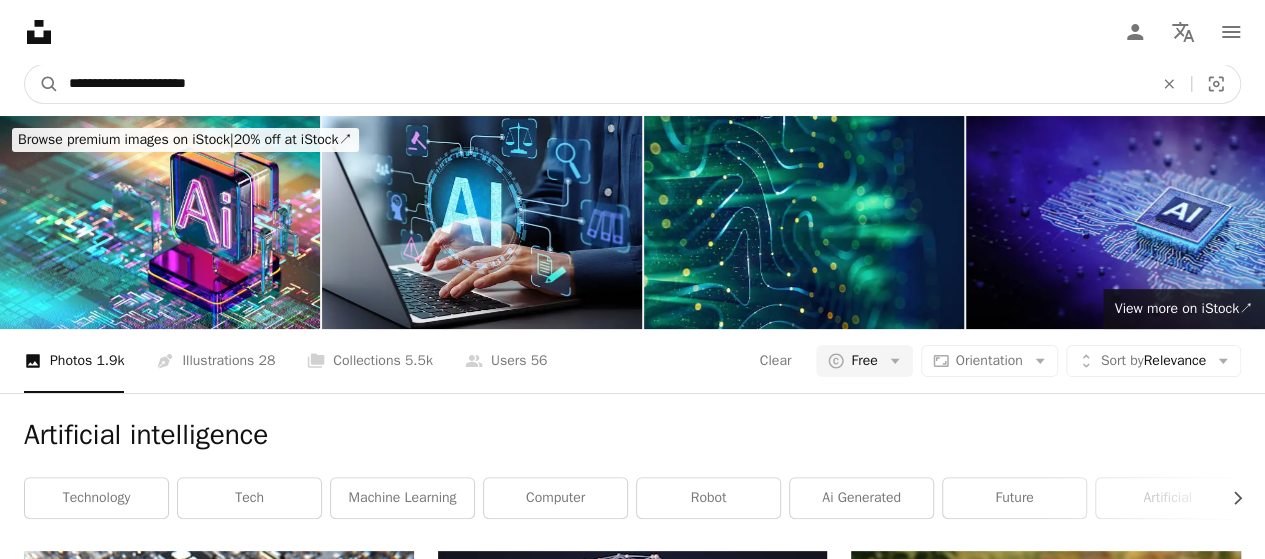 click on "**********" at bounding box center (603, 84) 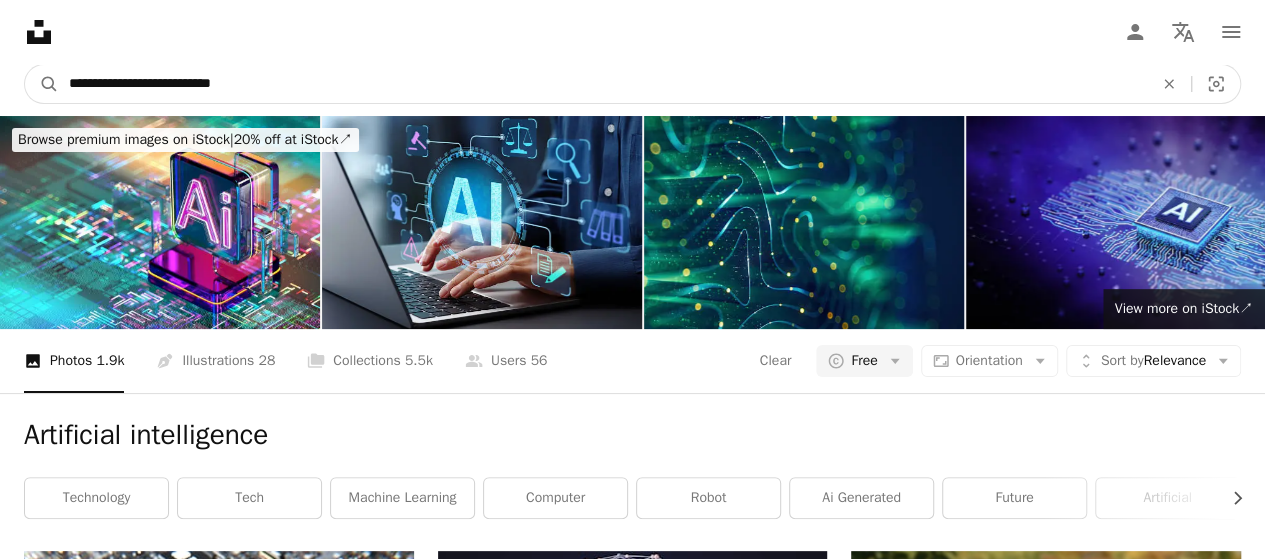 type on "**********" 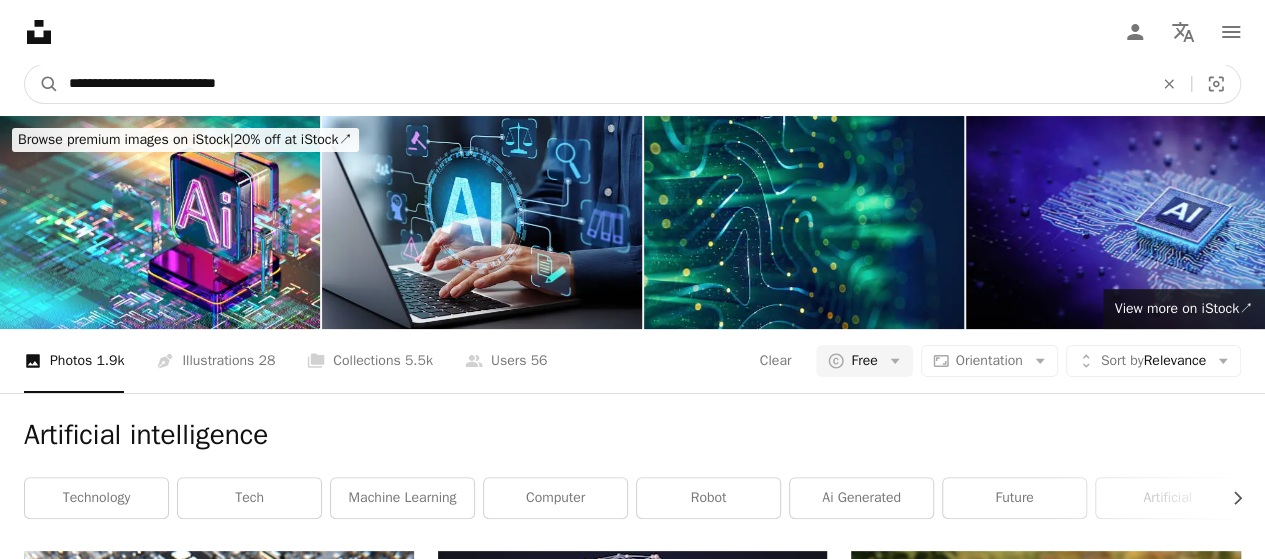 click on "A magnifying glass" at bounding box center (42, 84) 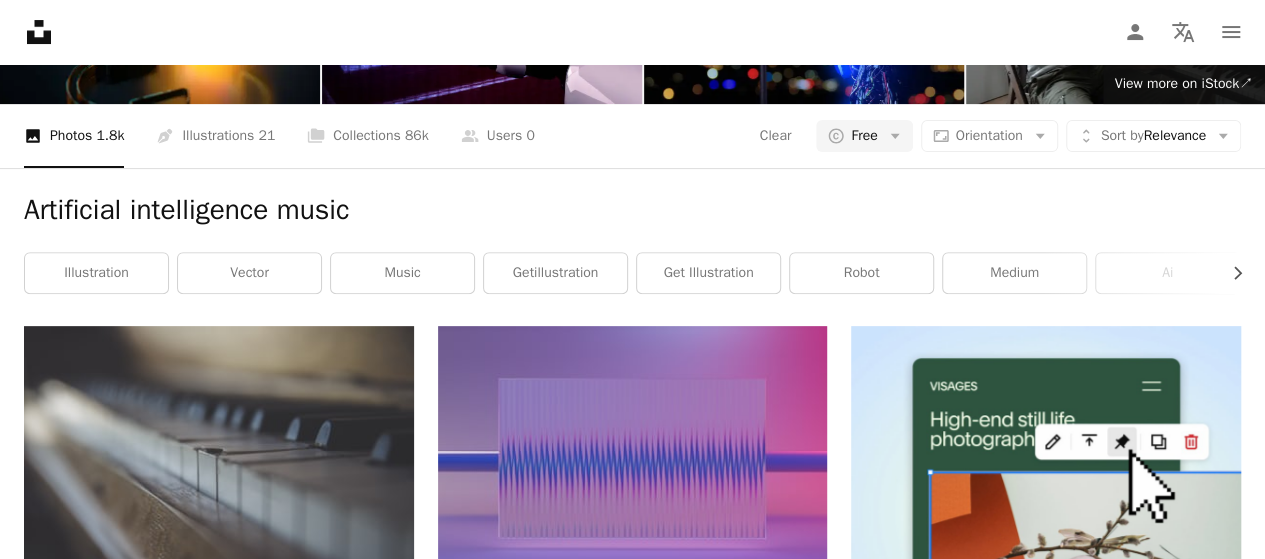 scroll, scrollTop: 190, scrollLeft: 0, axis: vertical 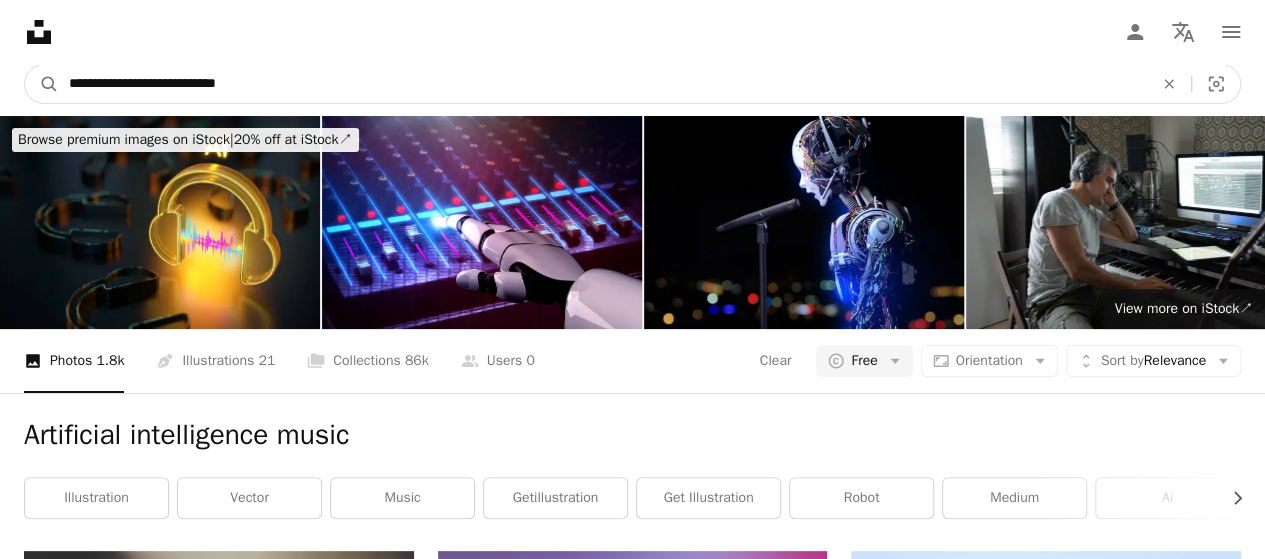 click on "**********" at bounding box center [603, 84] 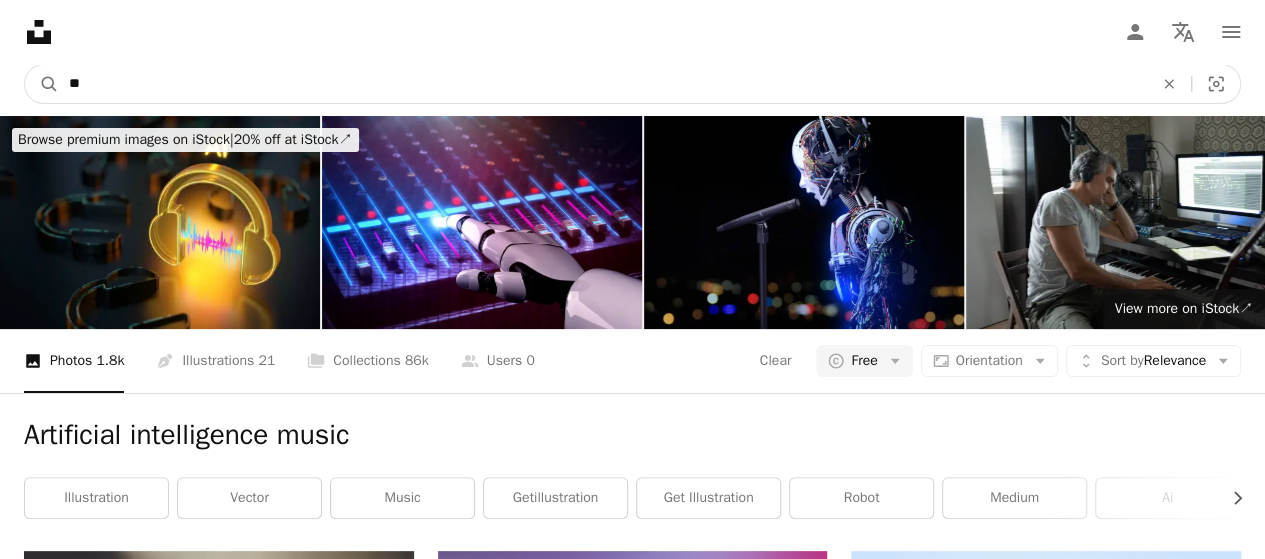 type on "*" 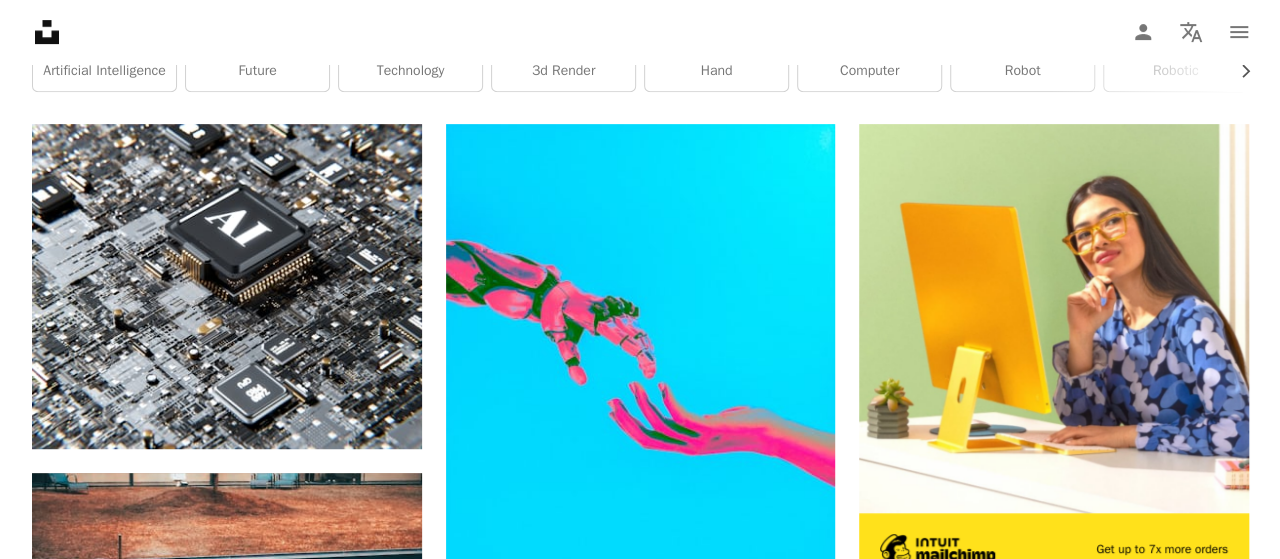 scroll, scrollTop: 451, scrollLeft: 0, axis: vertical 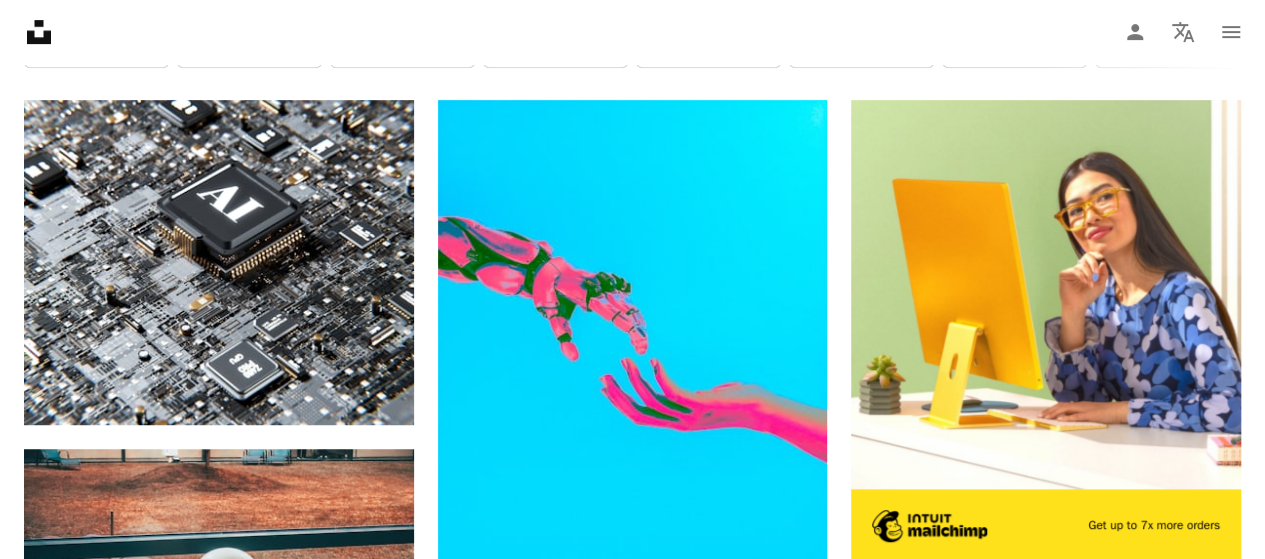 click at bounding box center (1046, 988) 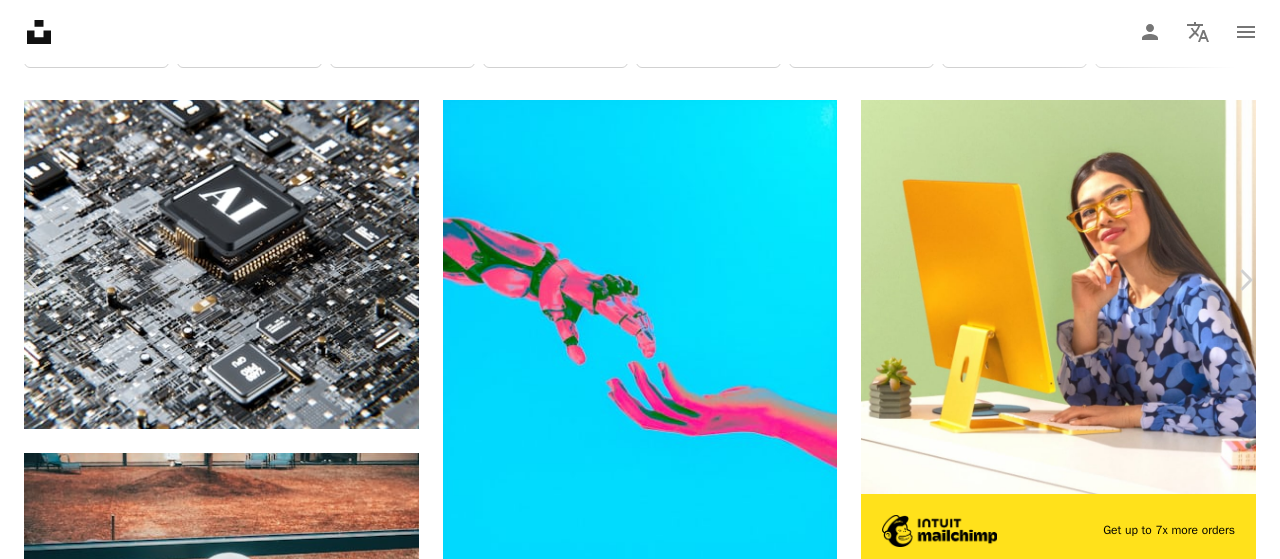type 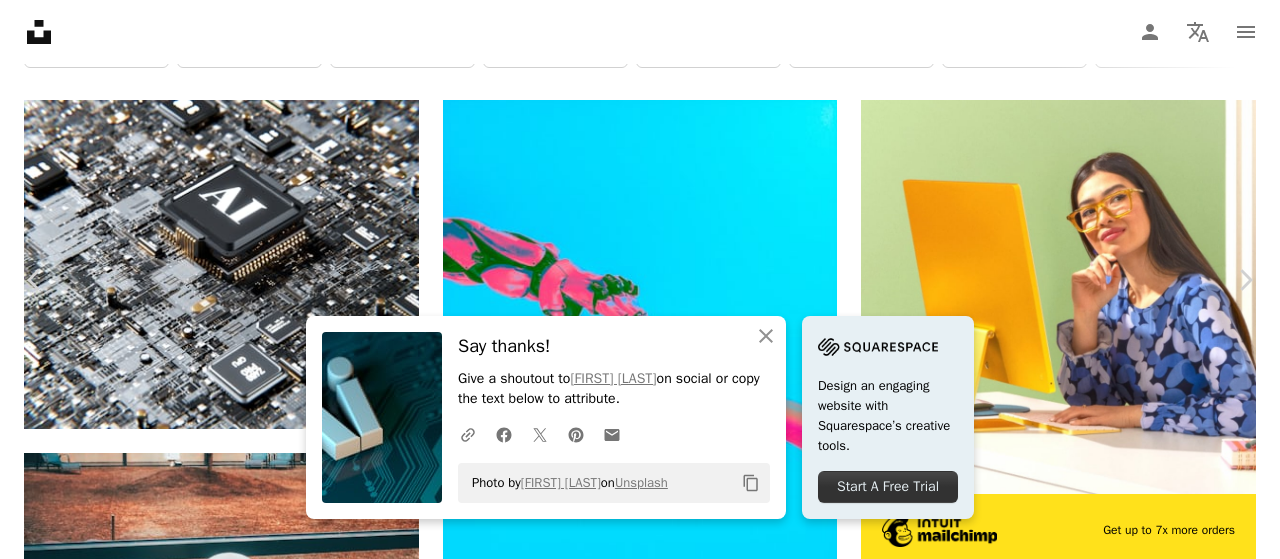 click on "Copy content" 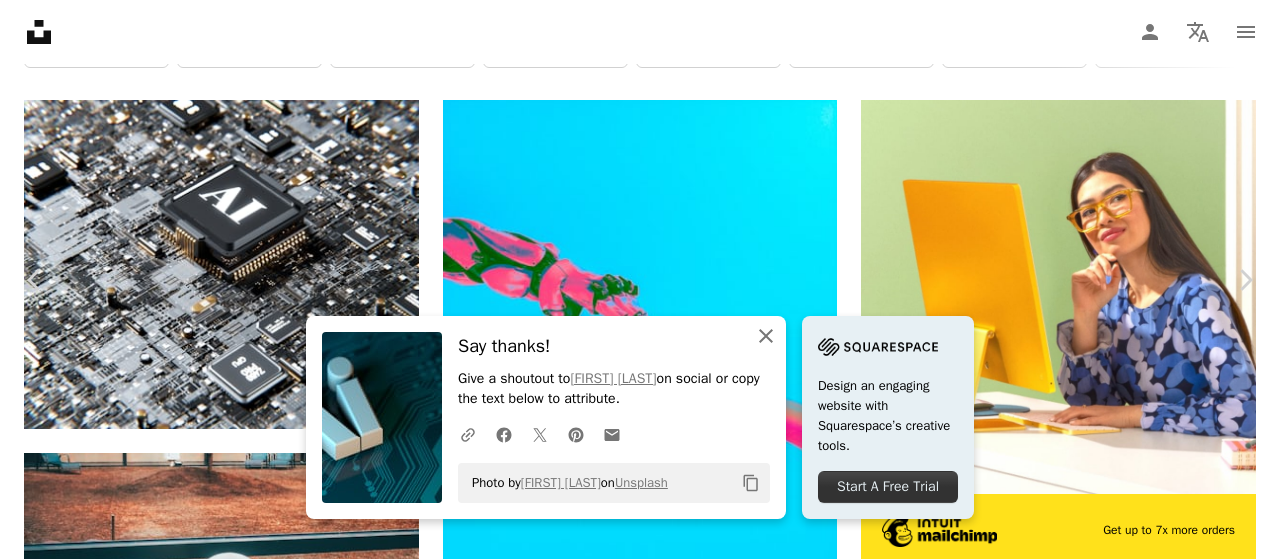 click on "An X shape" 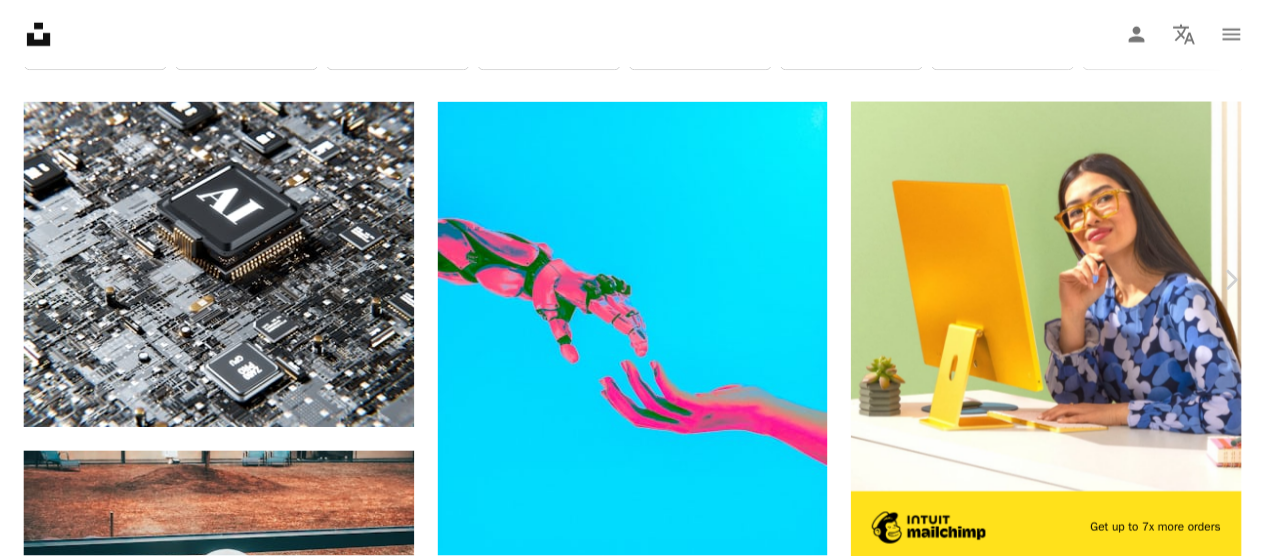 scroll, scrollTop: 0, scrollLeft: 0, axis: both 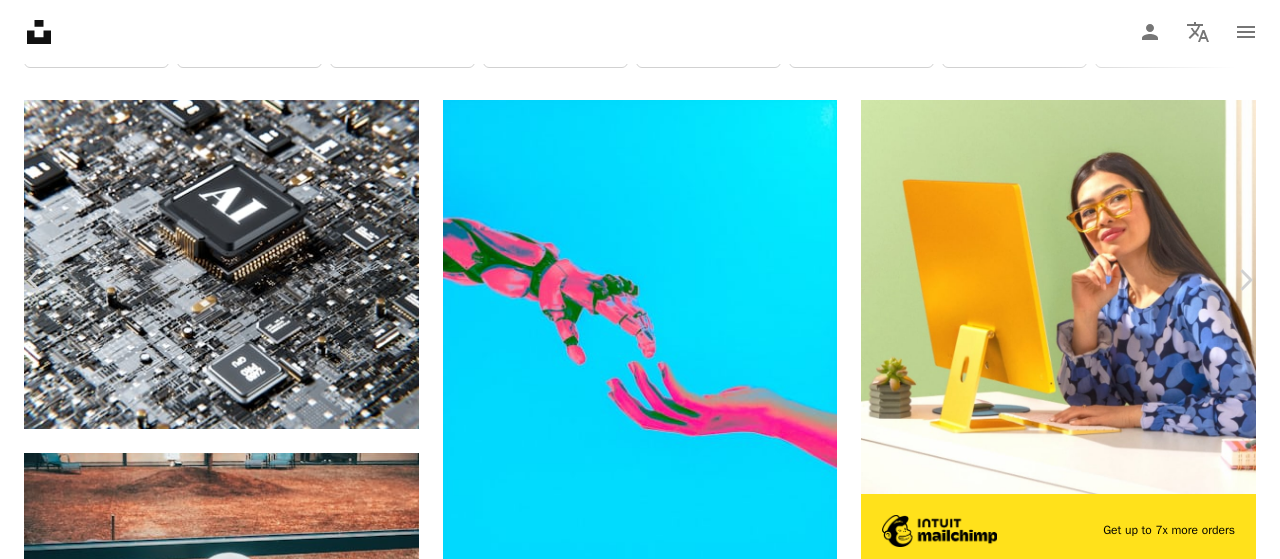 click on "An X shape" at bounding box center (20, 20) 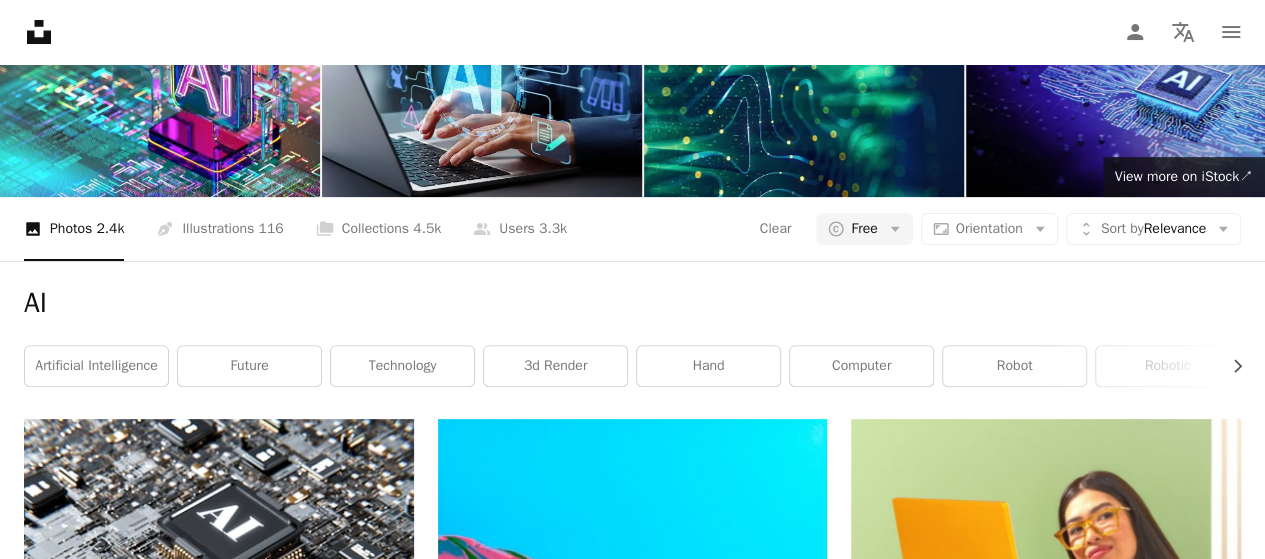 scroll, scrollTop: 0, scrollLeft: 0, axis: both 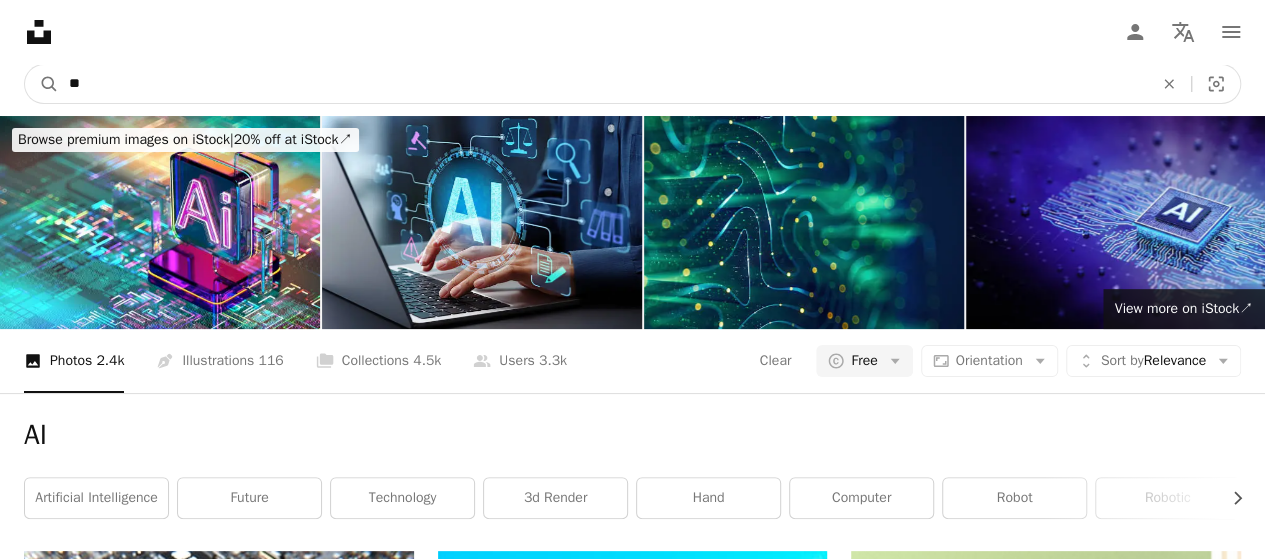 click on "**" at bounding box center (603, 84) 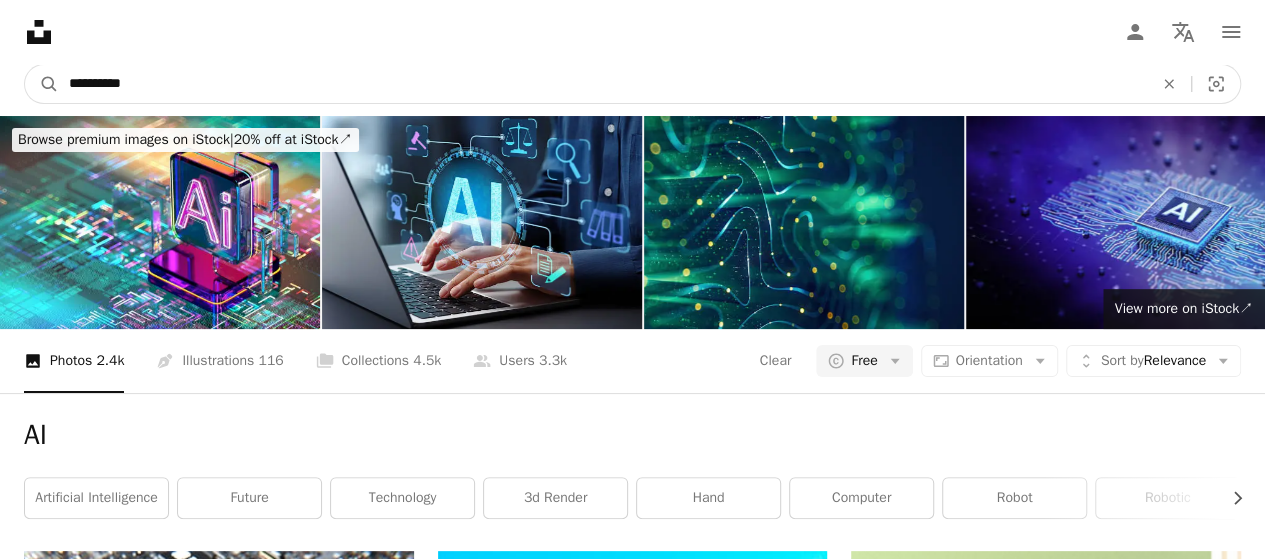 type on "**********" 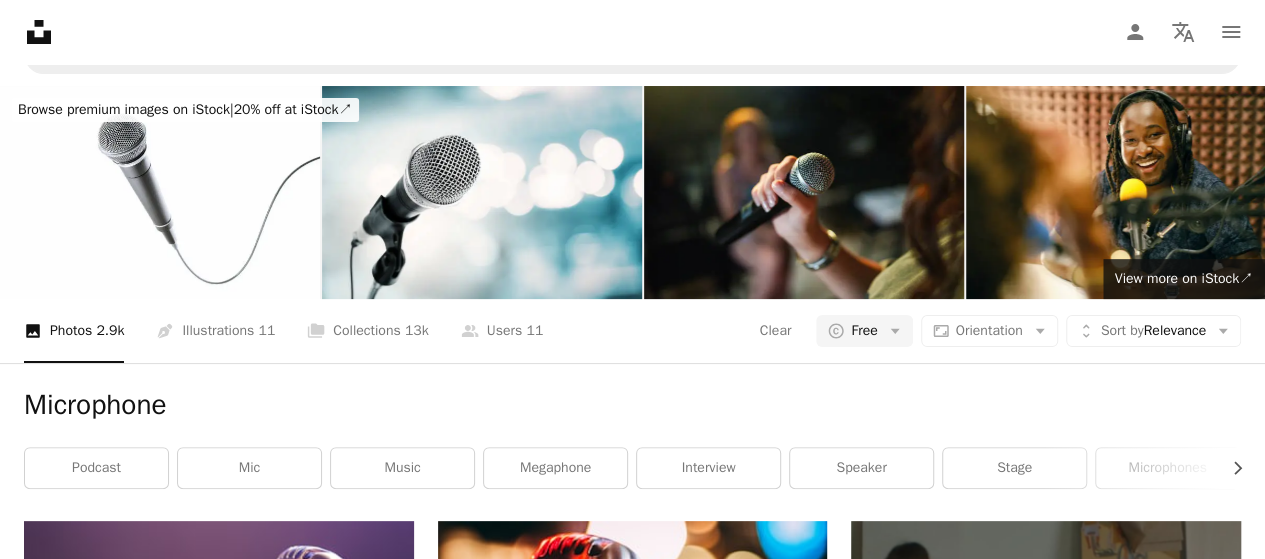 scroll, scrollTop: 0, scrollLeft: 0, axis: both 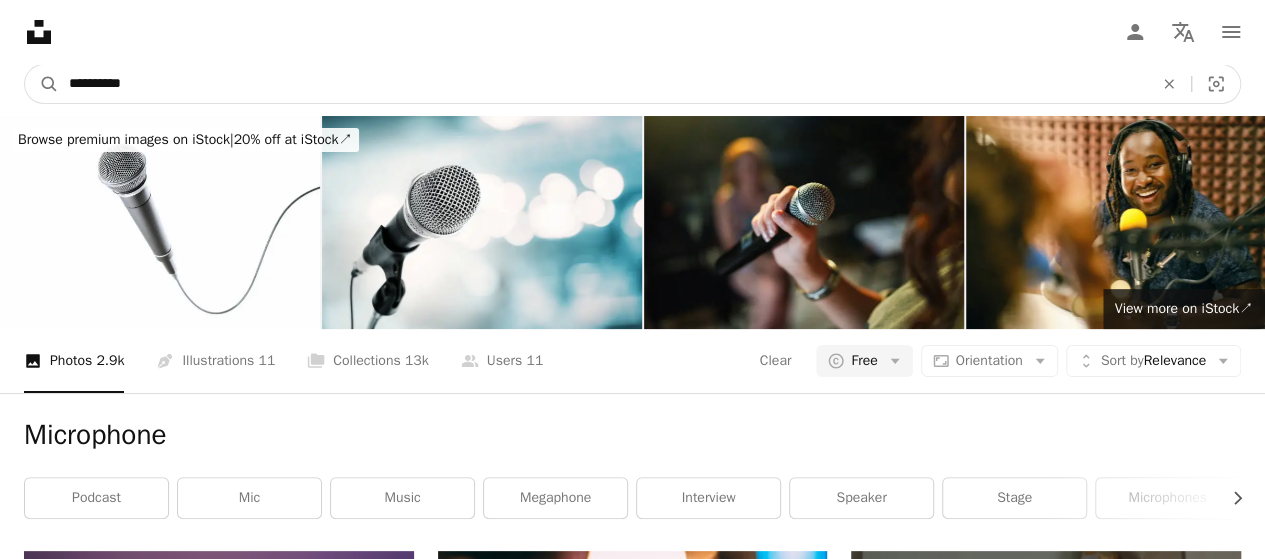 click on "**********" at bounding box center (603, 84) 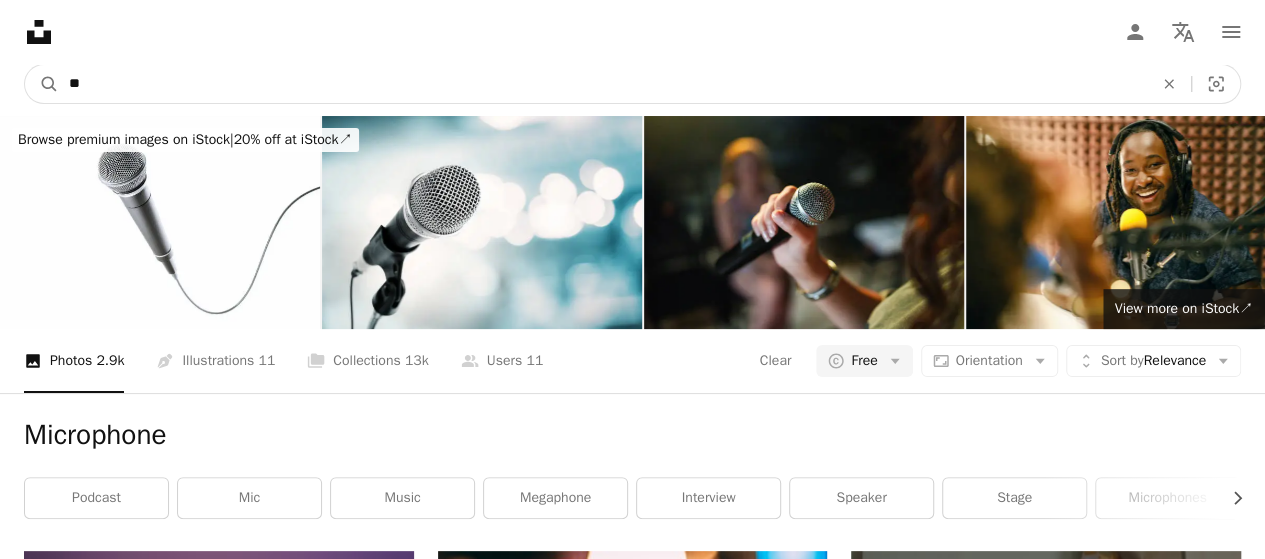 type on "*" 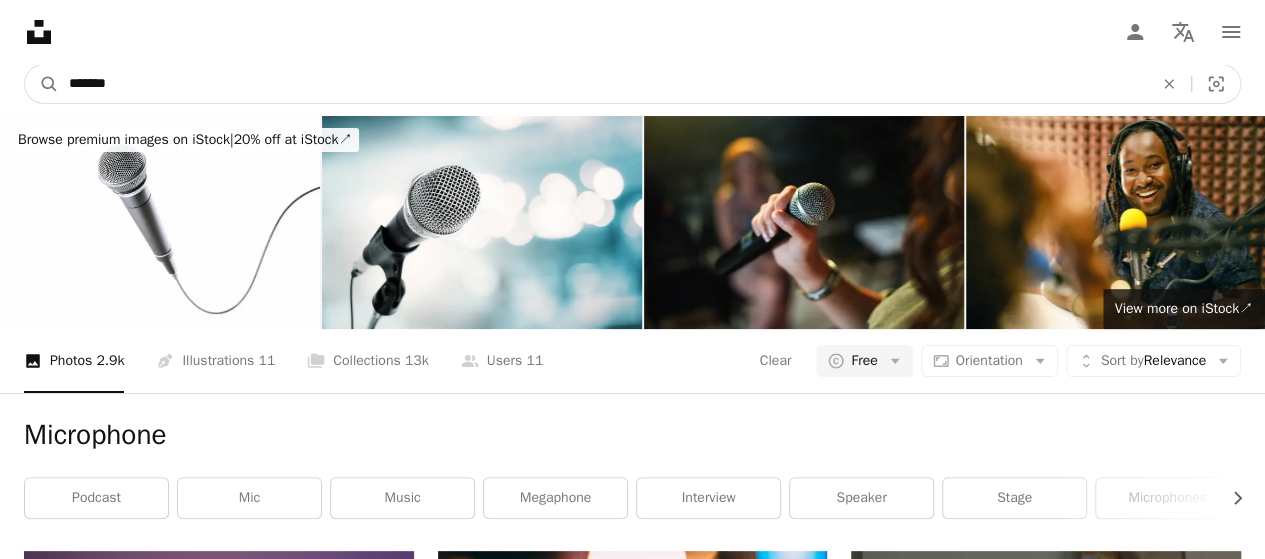 type on "********" 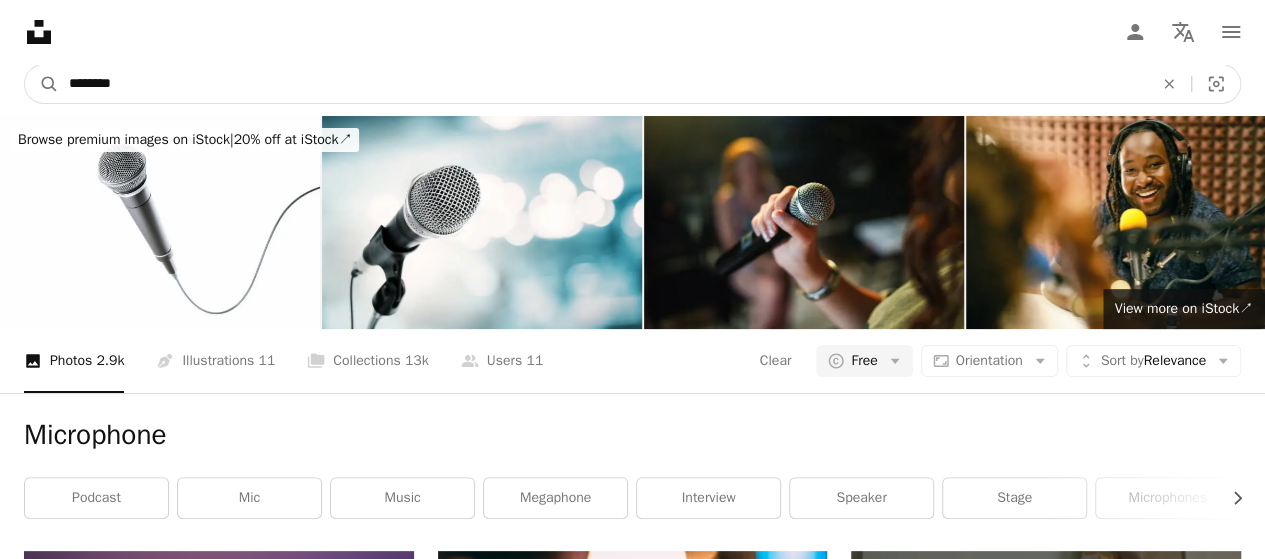 click on "A magnifying glass" at bounding box center [42, 84] 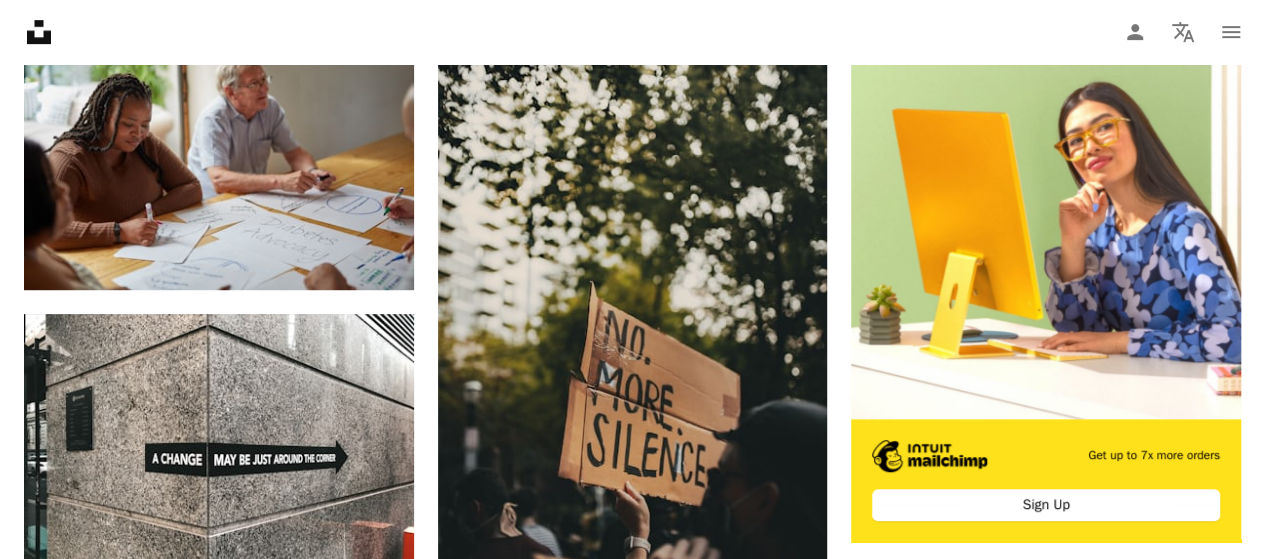 scroll, scrollTop: 0, scrollLeft: 0, axis: both 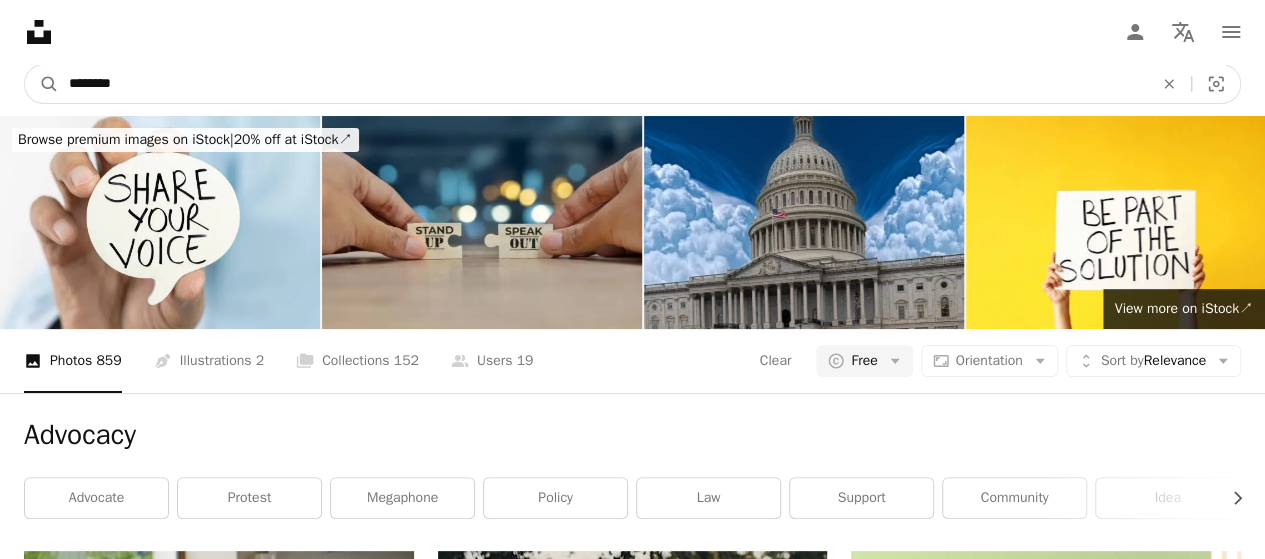 click on "********" at bounding box center [603, 84] 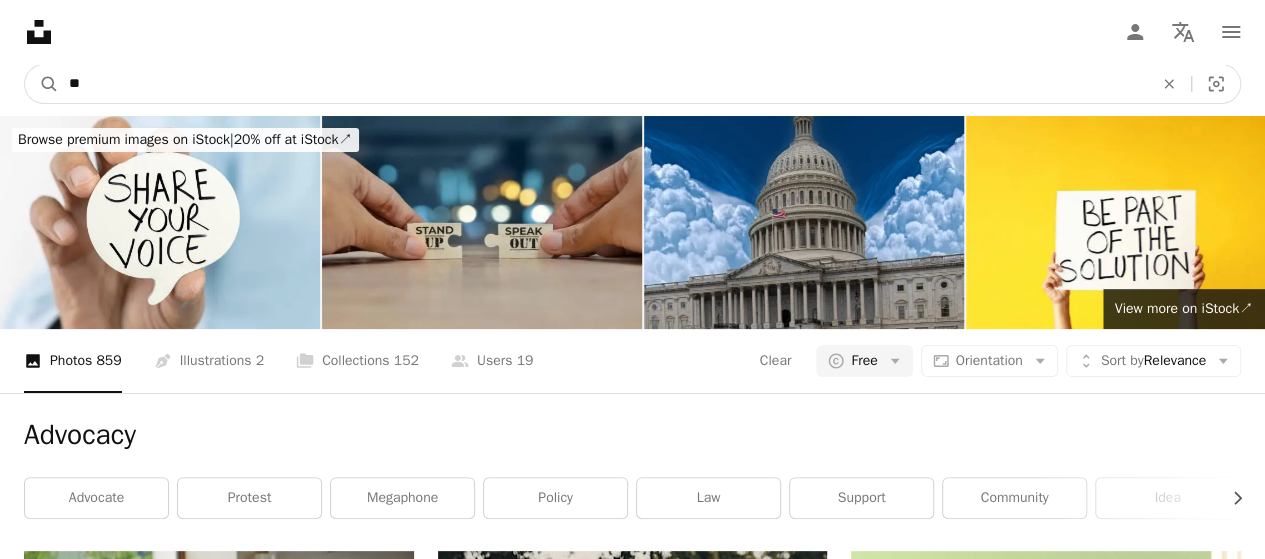 type on "*" 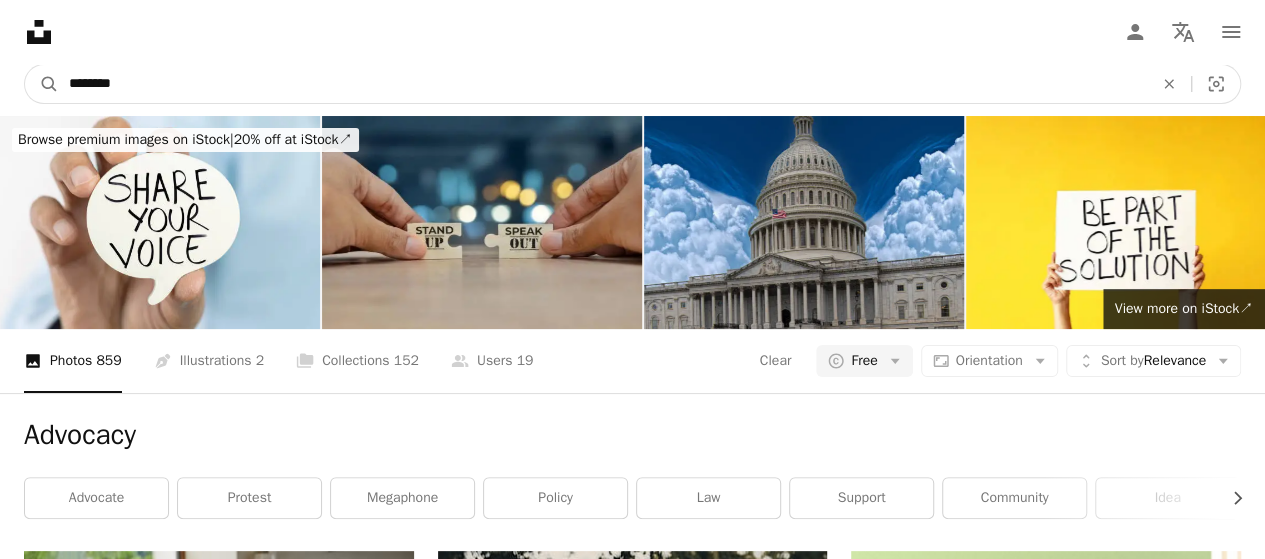 type on "********" 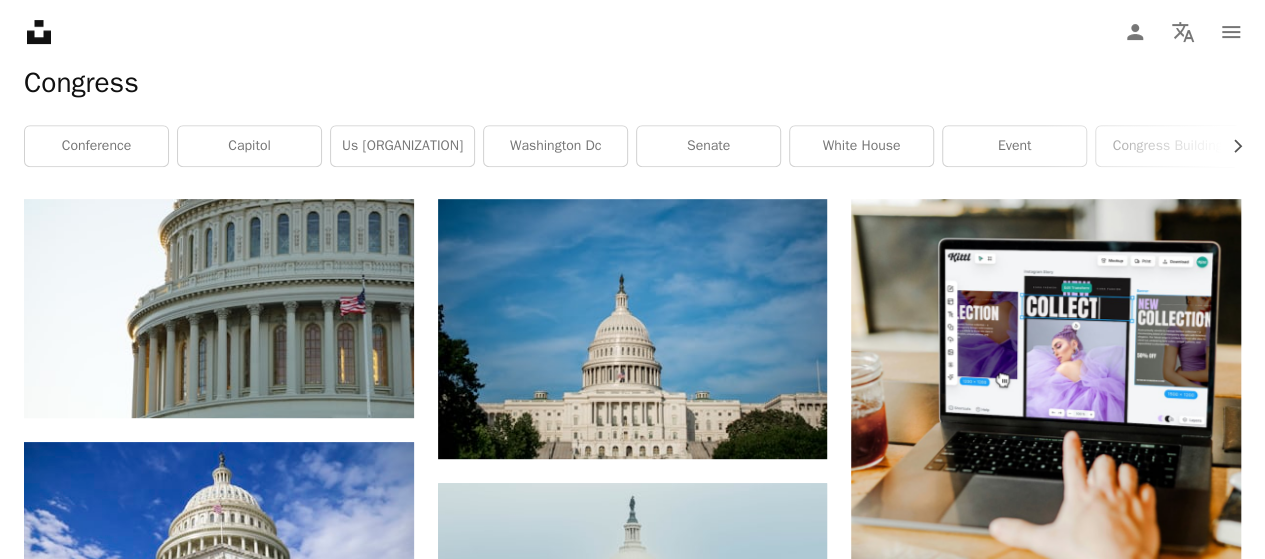 scroll, scrollTop: 339, scrollLeft: 0, axis: vertical 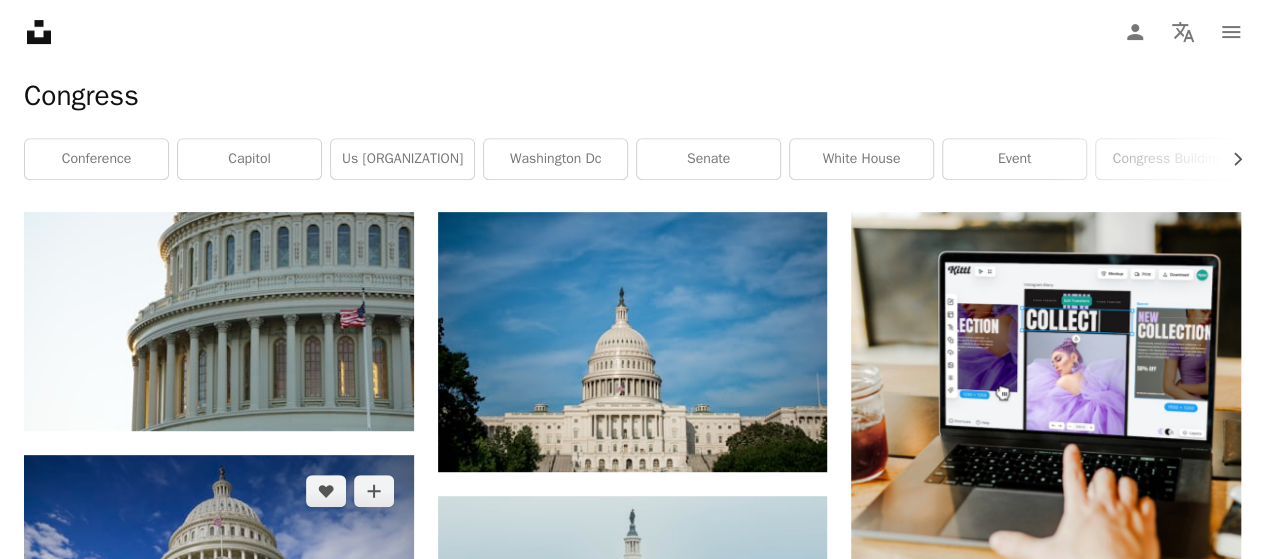 click on "Arrow pointing down" 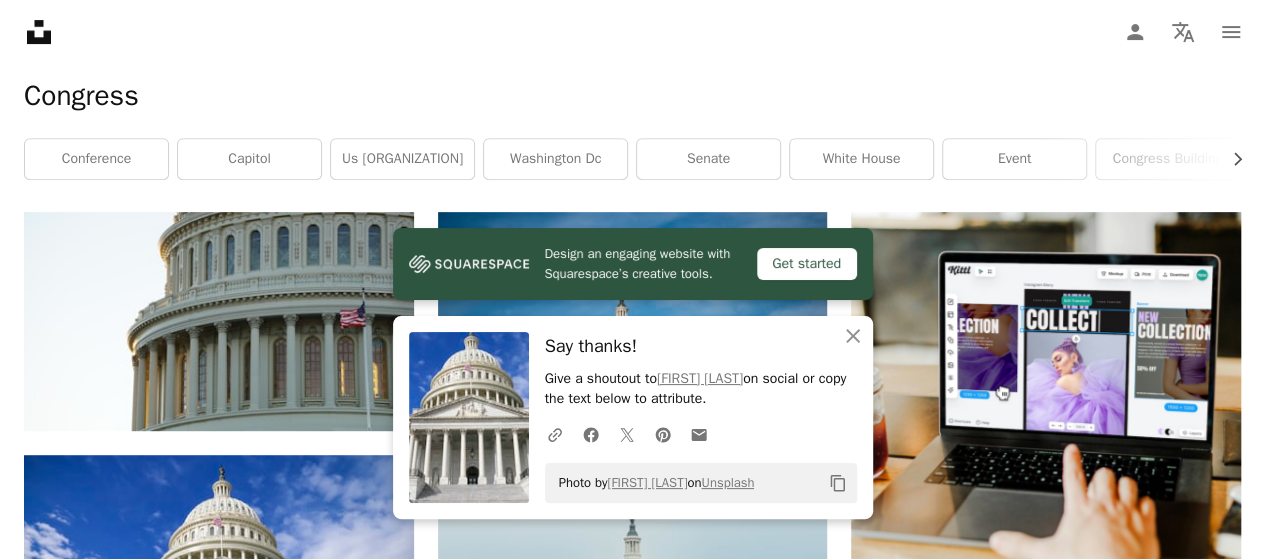 click 